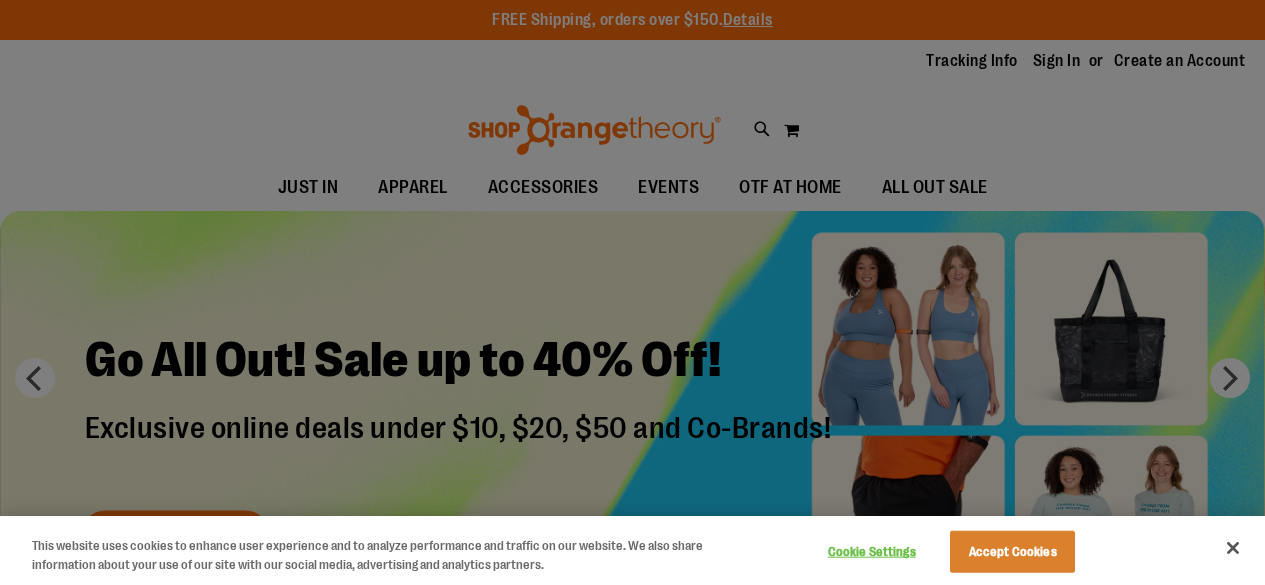 scroll, scrollTop: 0, scrollLeft: 0, axis: both 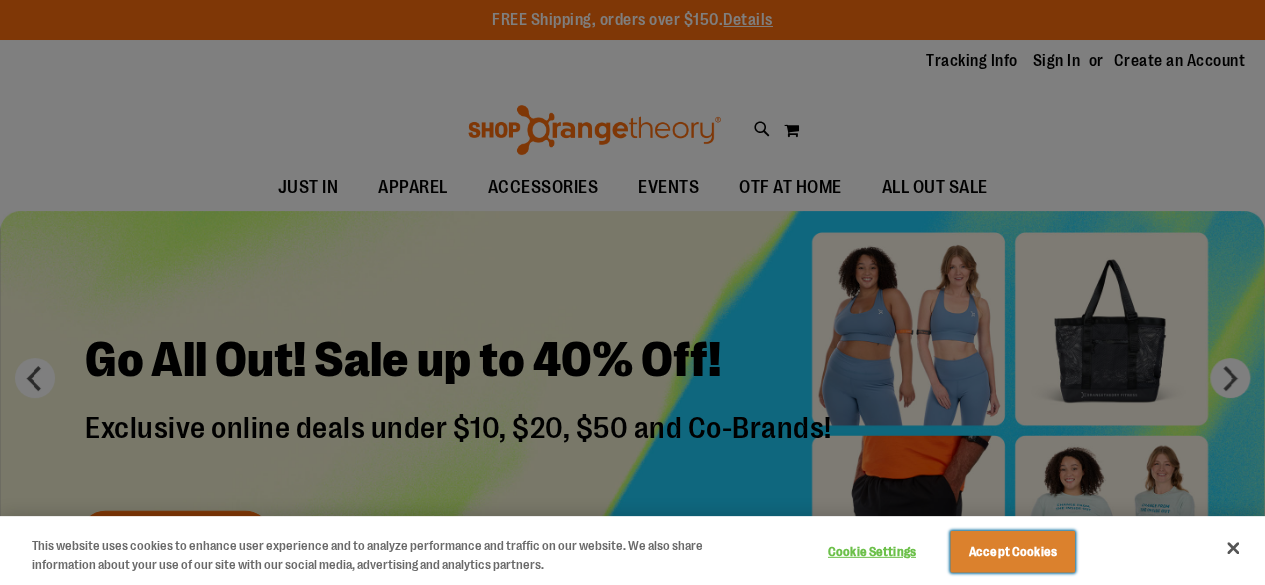 click on "Accept Cookies" at bounding box center (1012, 552) 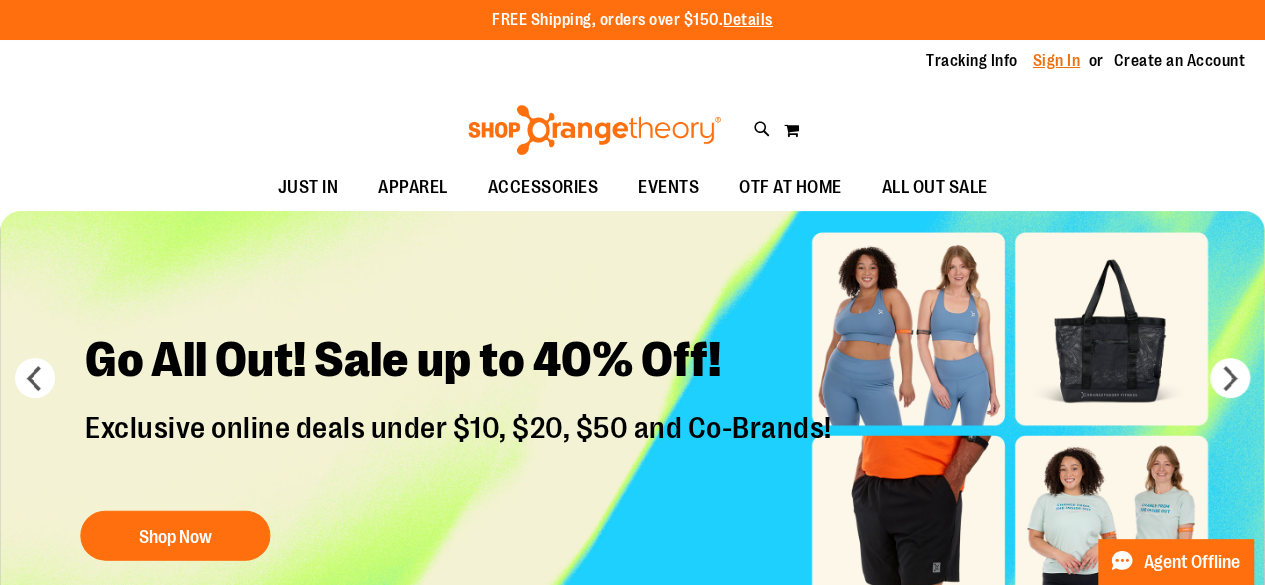 click on "Sign In" at bounding box center [1057, 61] 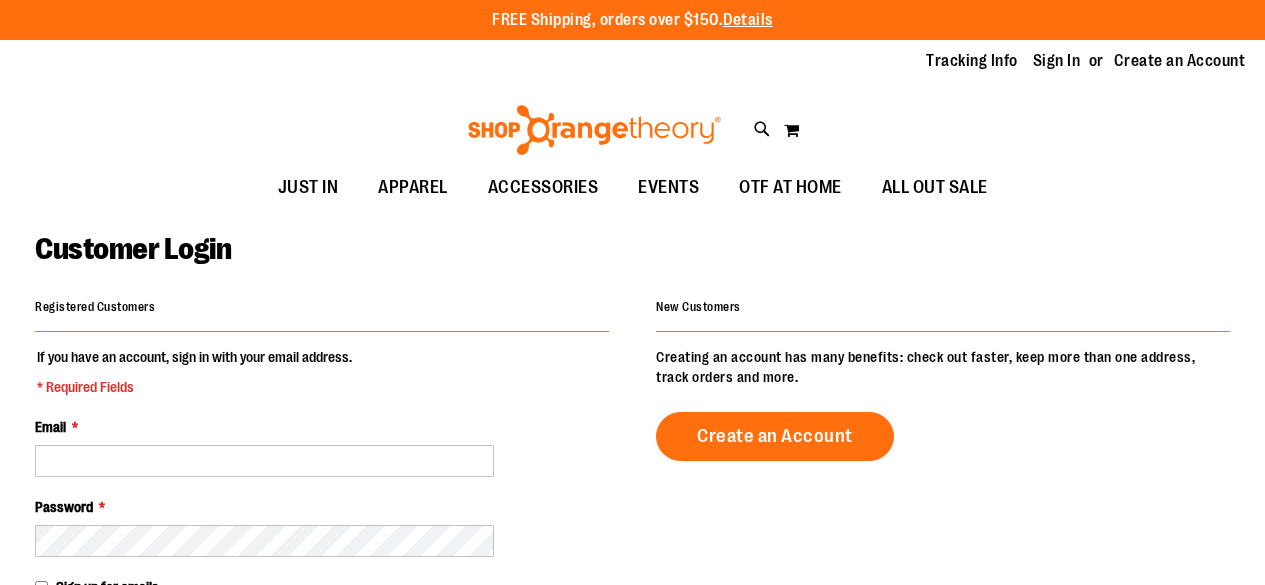 scroll, scrollTop: 0, scrollLeft: 0, axis: both 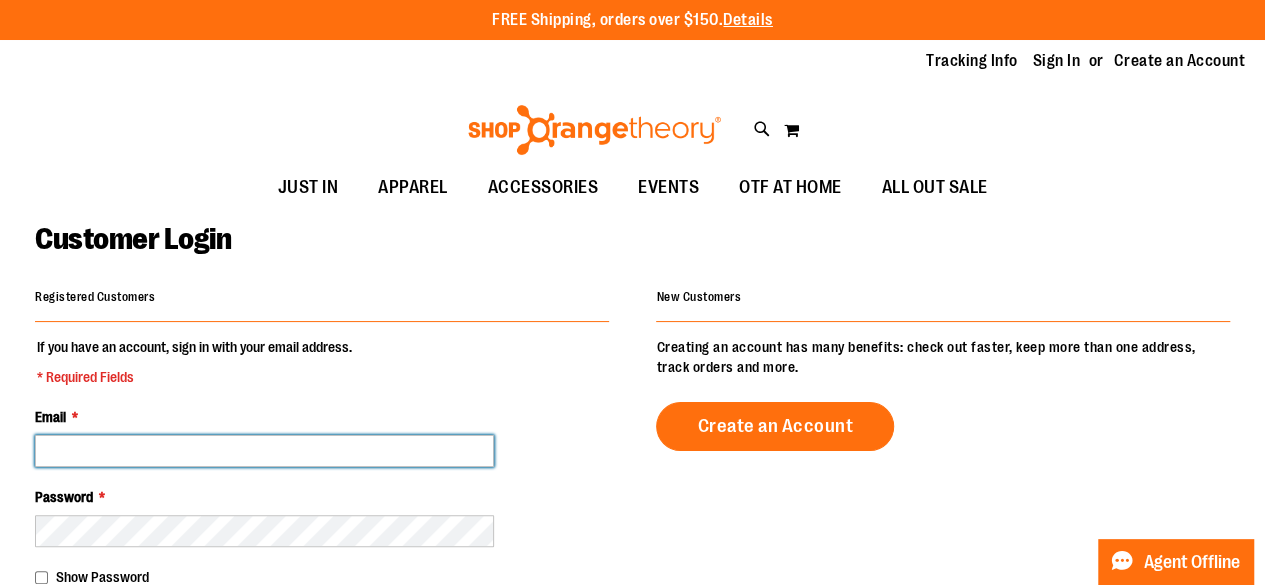 type on "**********" 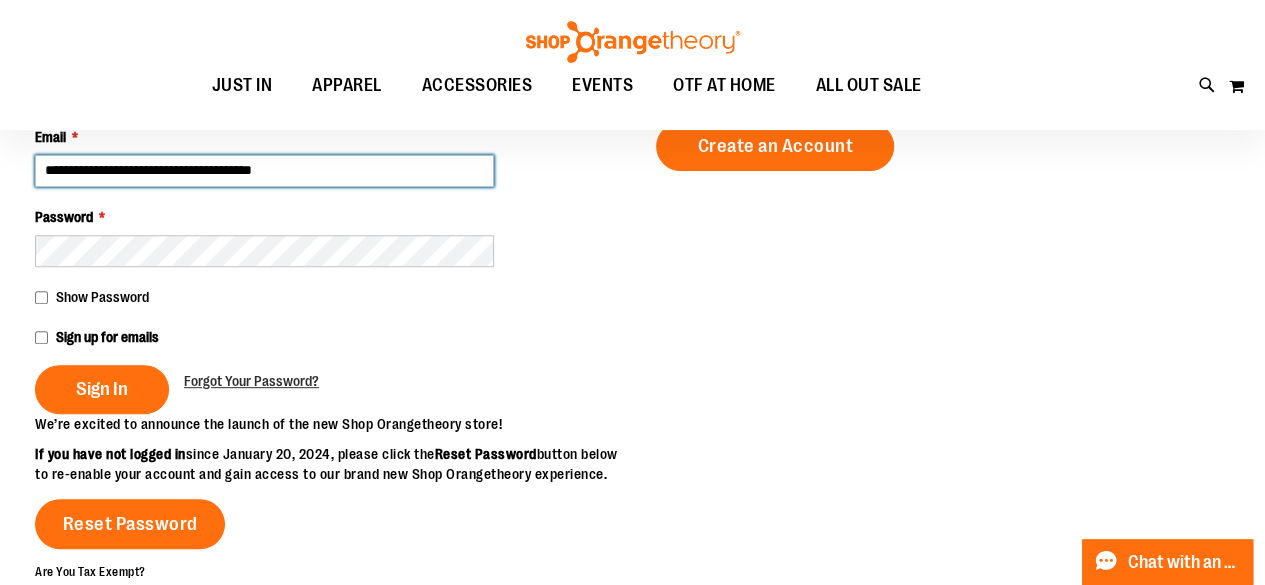 scroll, scrollTop: 288, scrollLeft: 0, axis: vertical 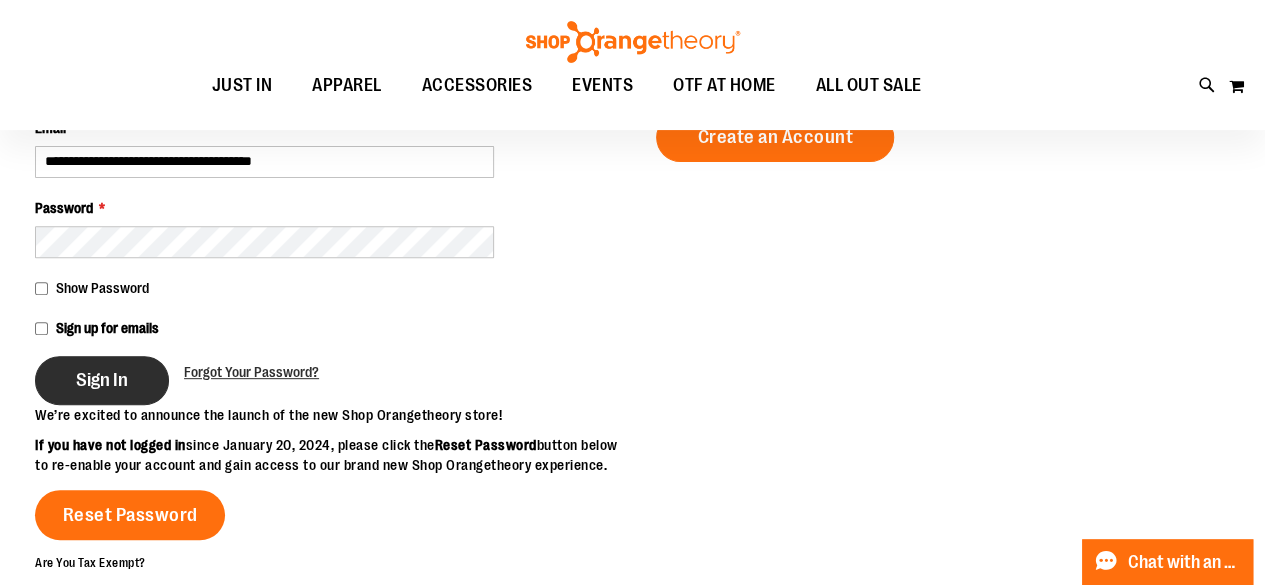 click on "Sign In" at bounding box center [102, 380] 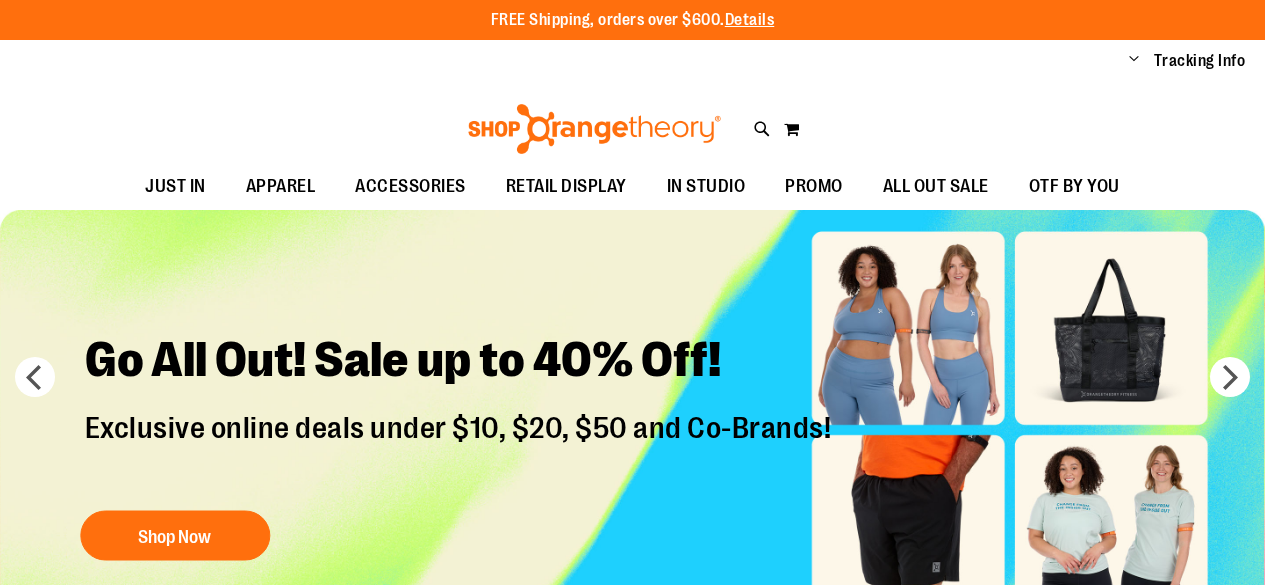 scroll, scrollTop: 0, scrollLeft: 0, axis: both 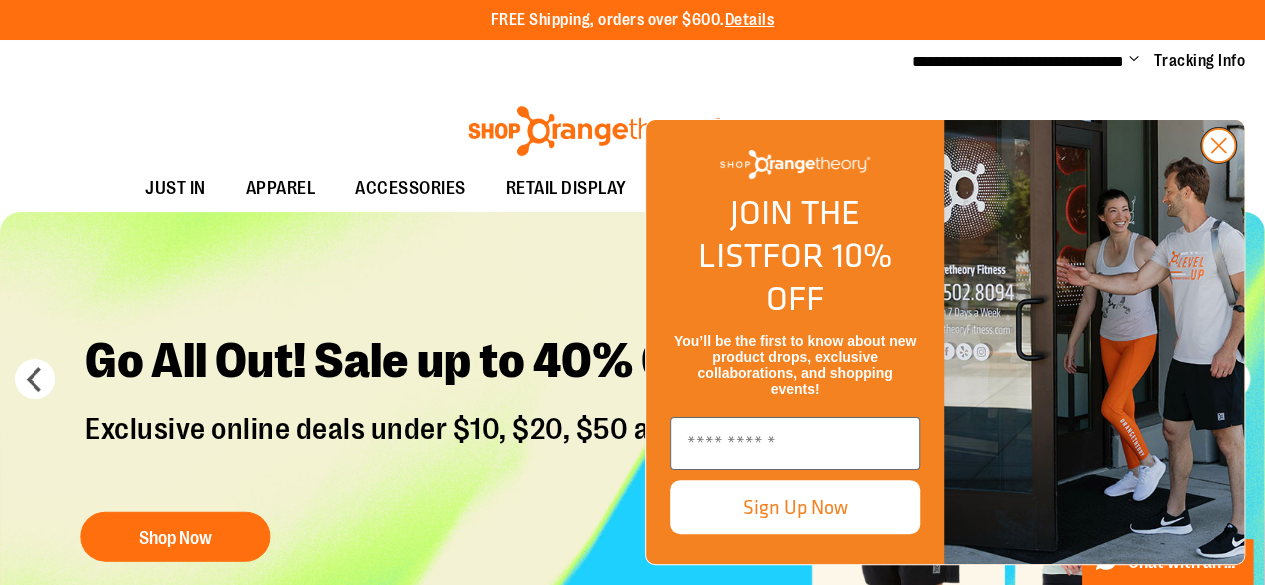 click 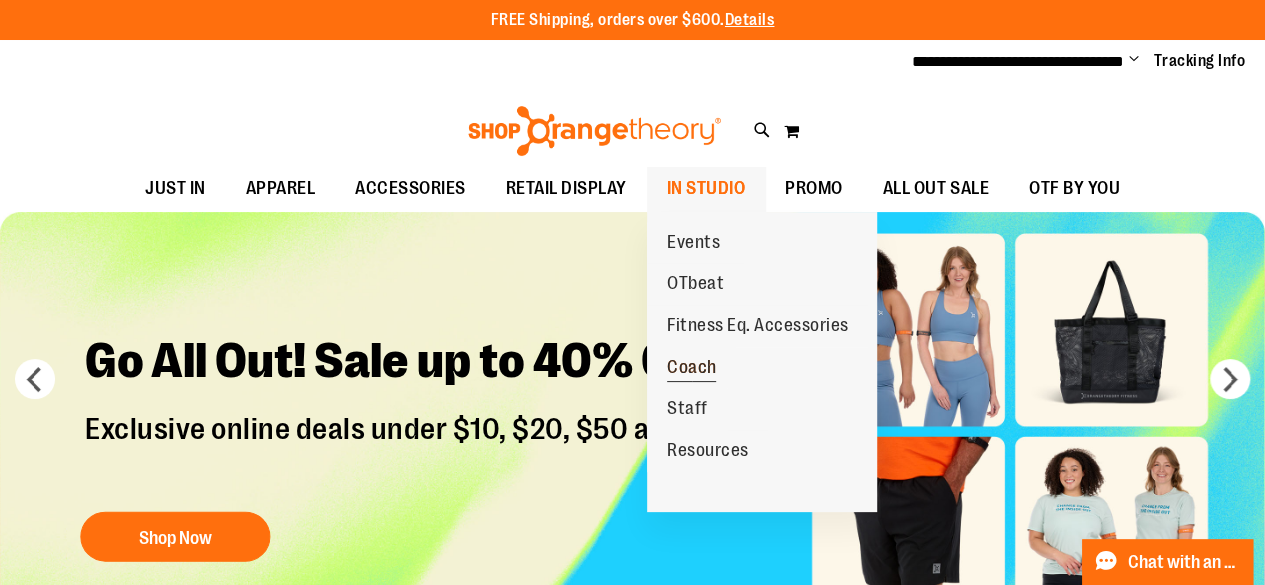click on "Coach" at bounding box center (692, 369) 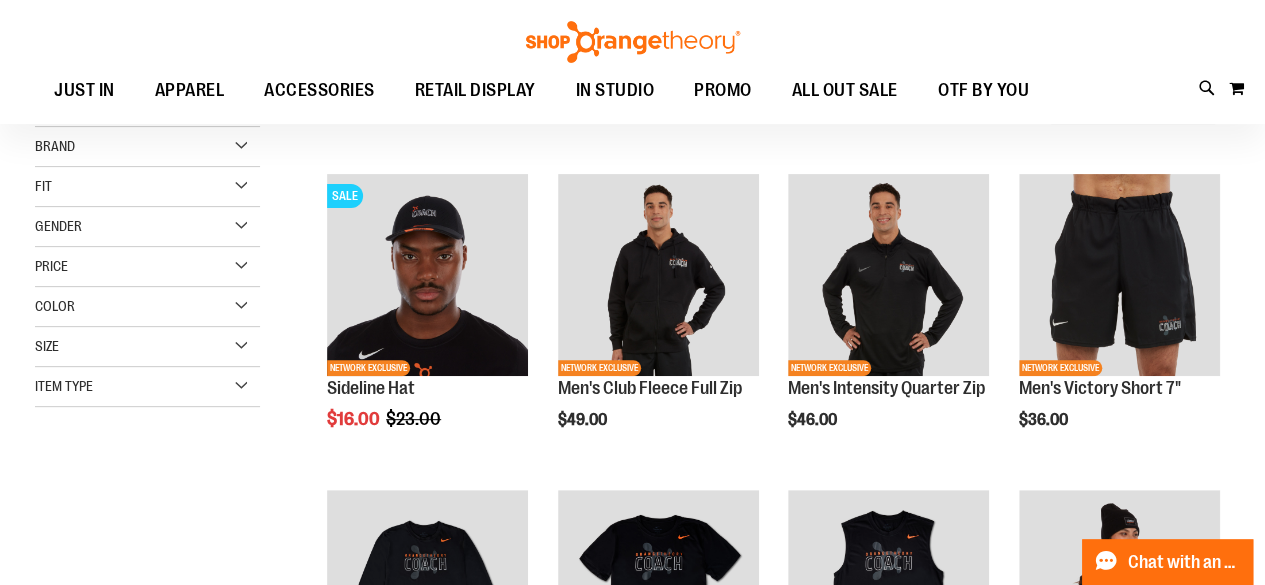 scroll, scrollTop: 224, scrollLeft: 0, axis: vertical 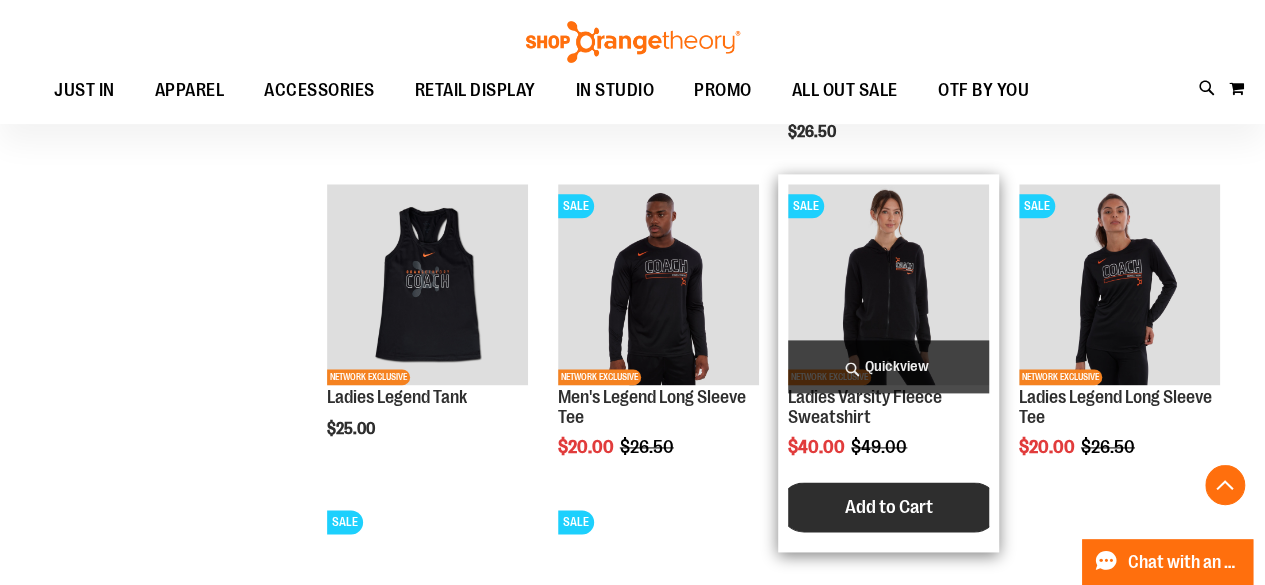 click on "Add to Cart" at bounding box center (889, 507) 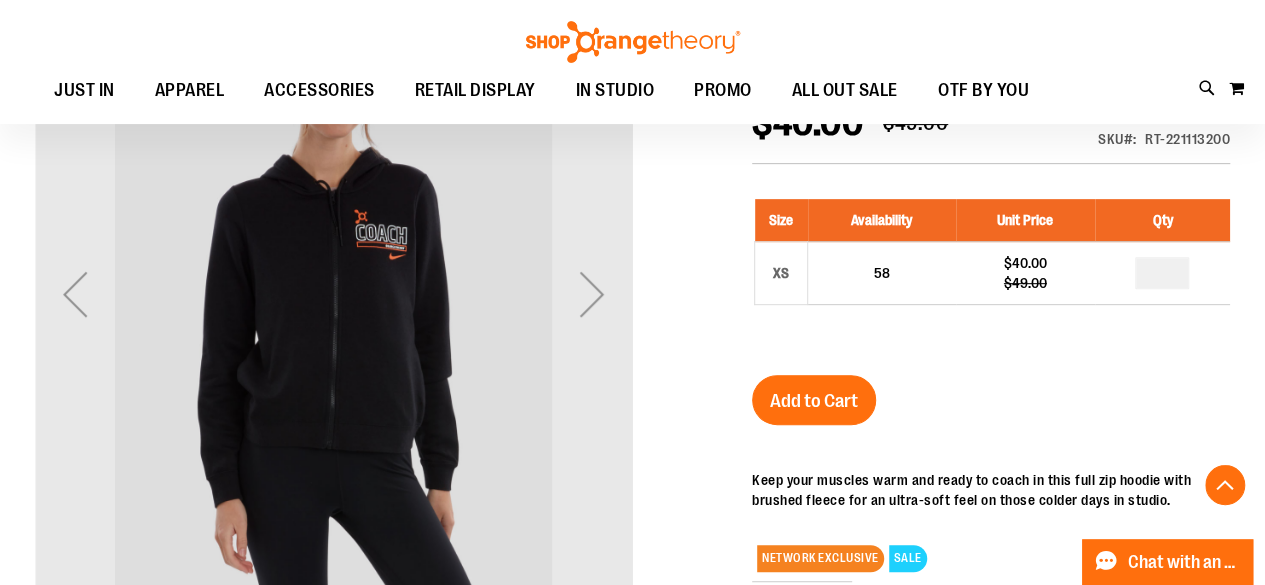 scroll, scrollTop: 0, scrollLeft: 0, axis: both 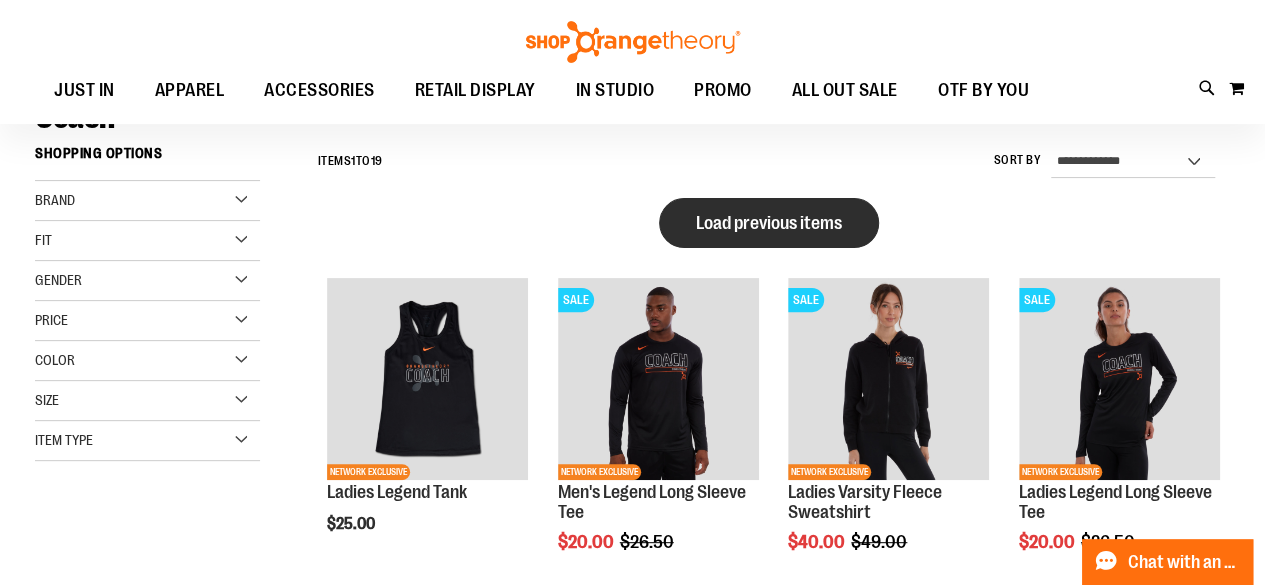 click on "Load previous items" at bounding box center [769, 223] 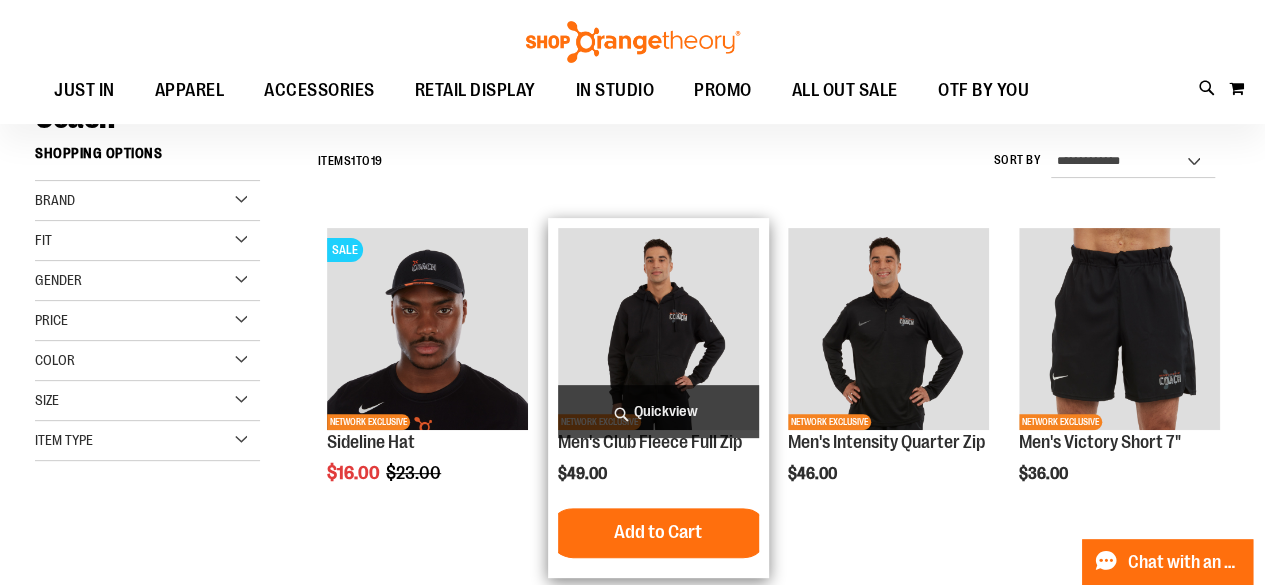 click at bounding box center (658, 328) 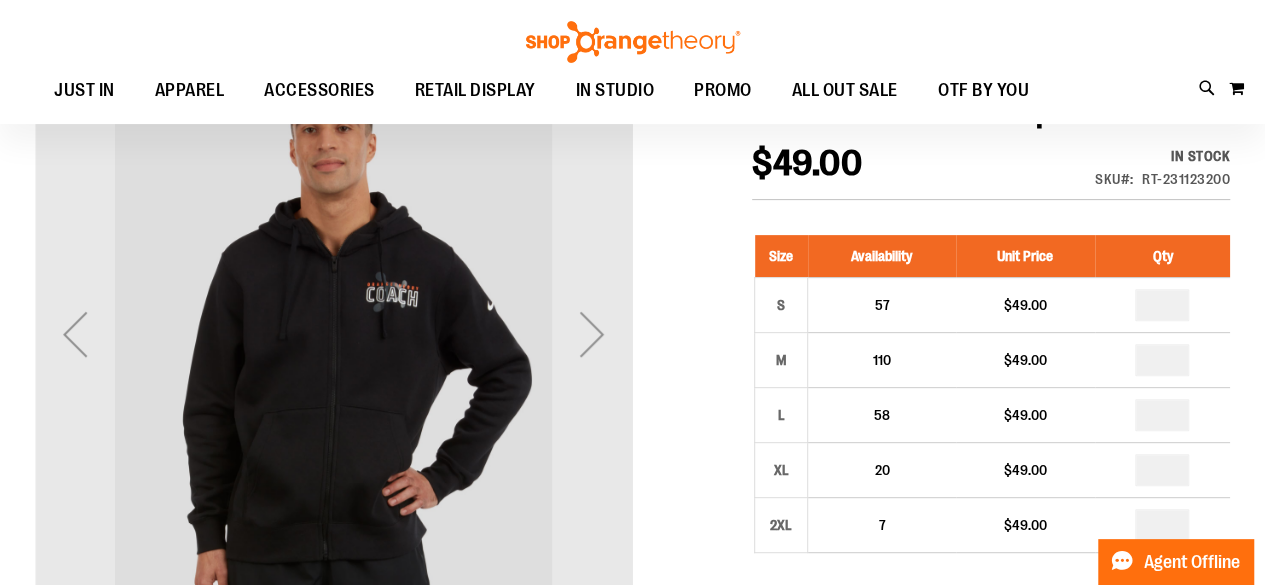 scroll, scrollTop: 245, scrollLeft: 0, axis: vertical 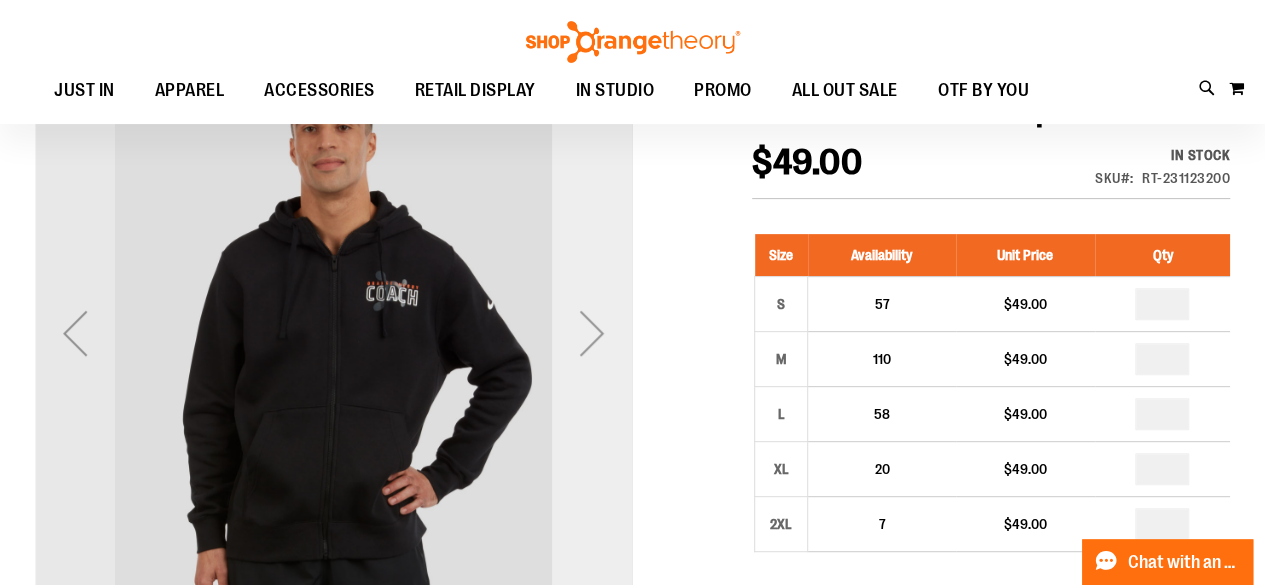 click at bounding box center [592, 333] 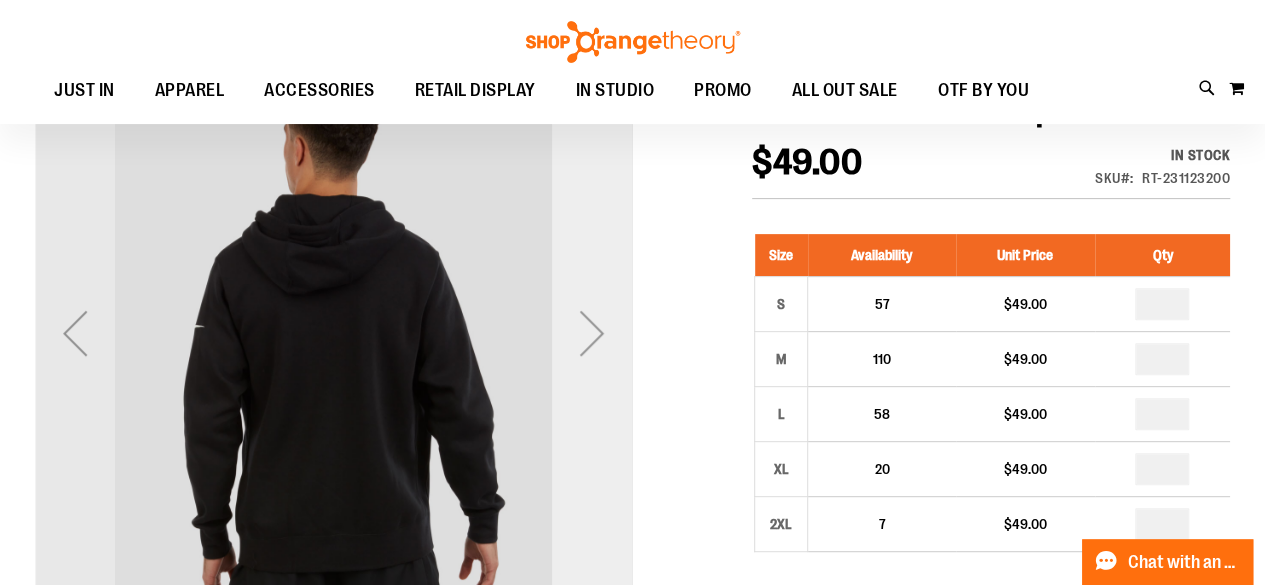 click at bounding box center (592, 333) 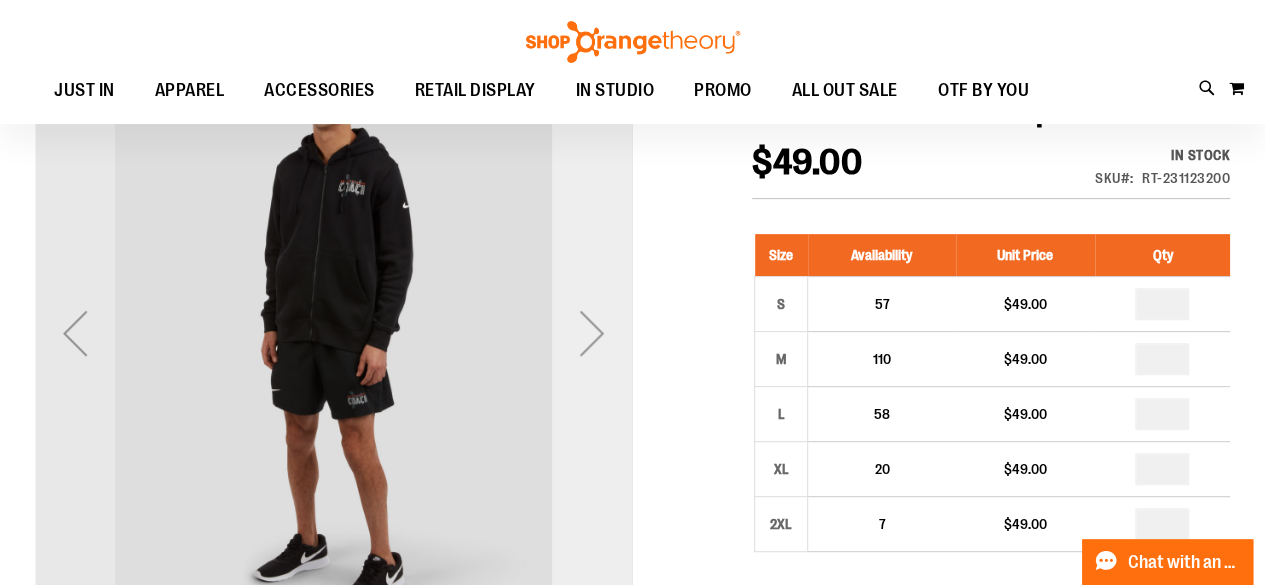 click at bounding box center (592, 333) 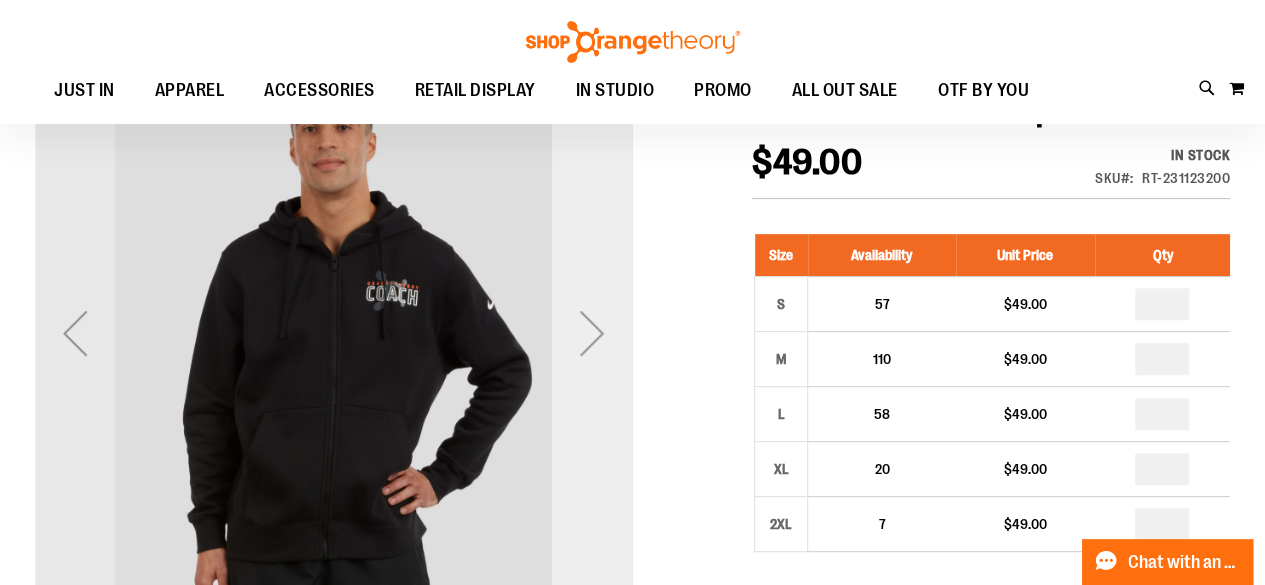 click at bounding box center [592, 333] 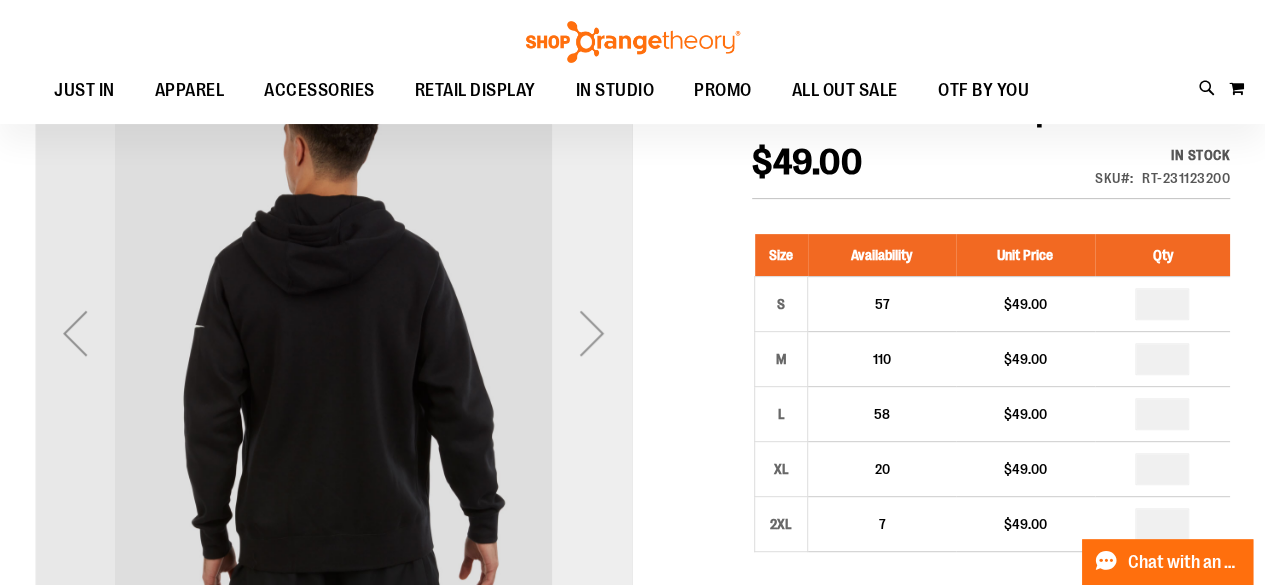 click at bounding box center (592, 333) 